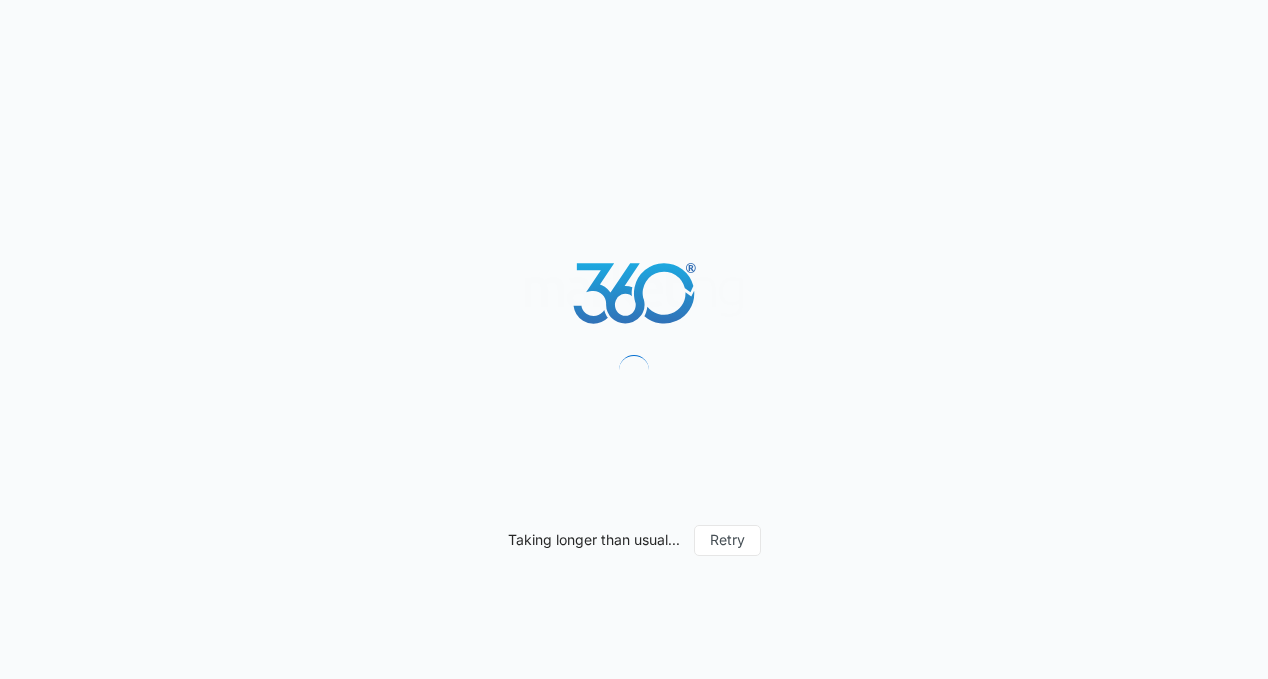 scroll, scrollTop: 0, scrollLeft: 0, axis: both 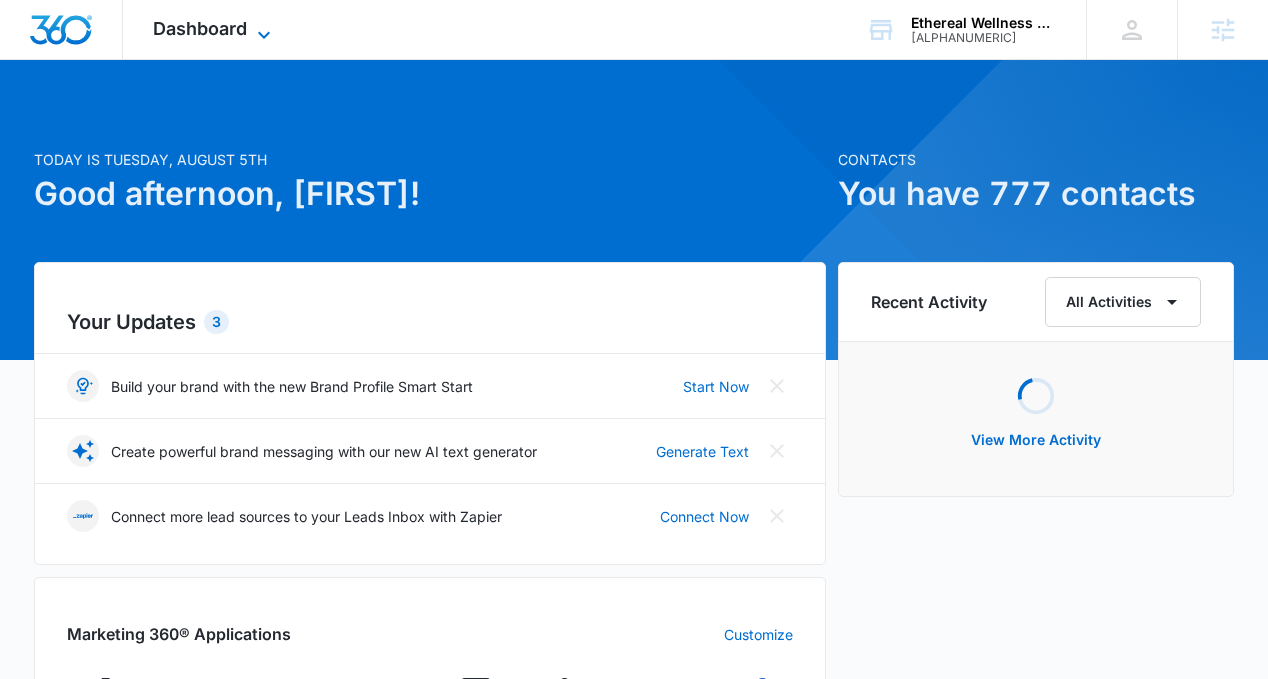 click on "Dashboard" at bounding box center [200, 28] 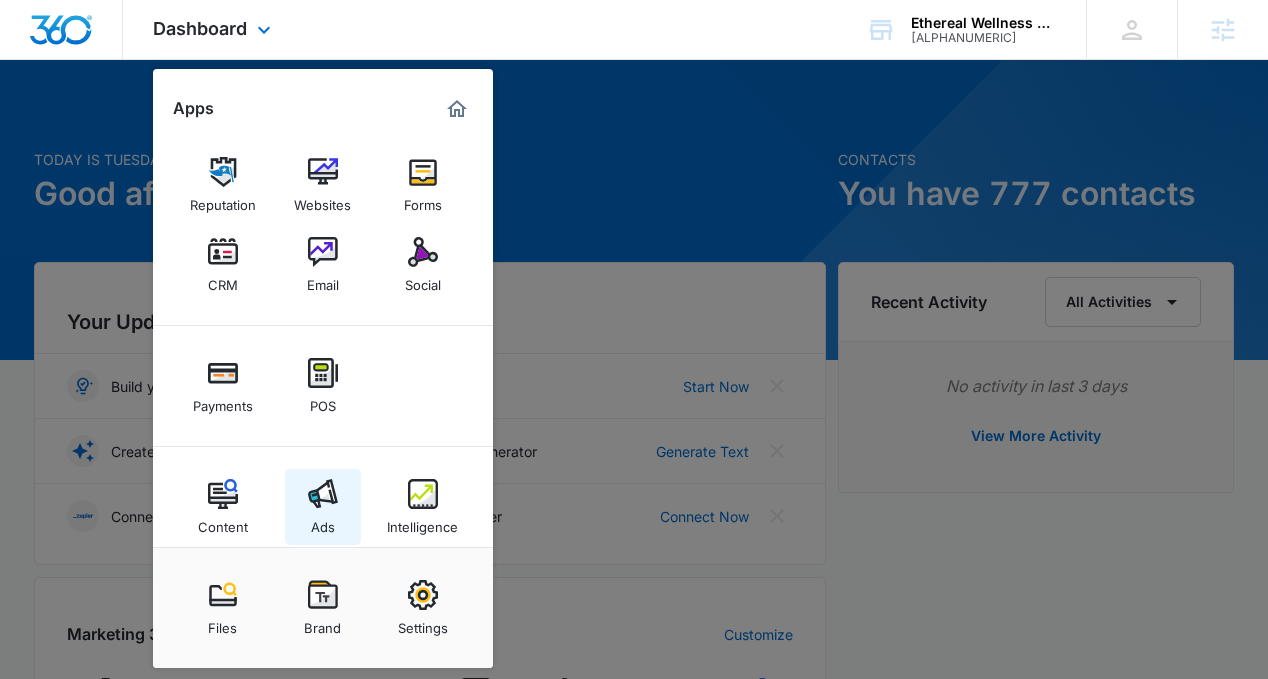 click on "Ads" at bounding box center [323, 522] 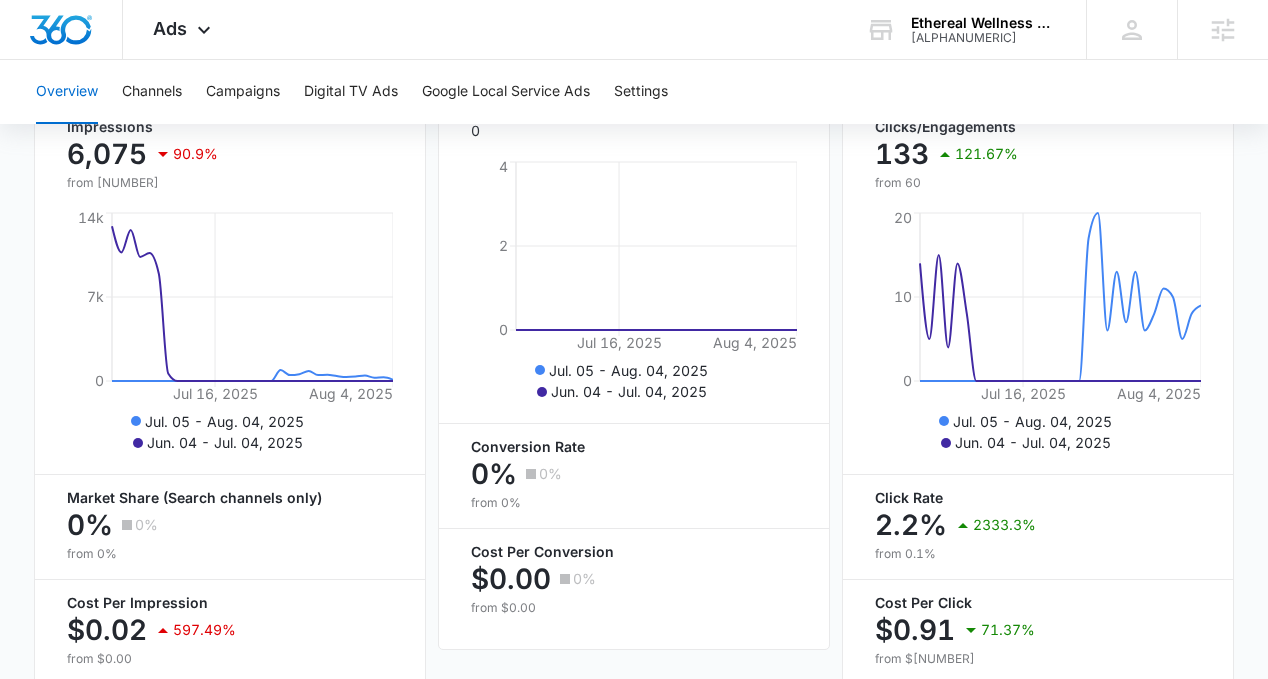 scroll, scrollTop: 945, scrollLeft: 0, axis: vertical 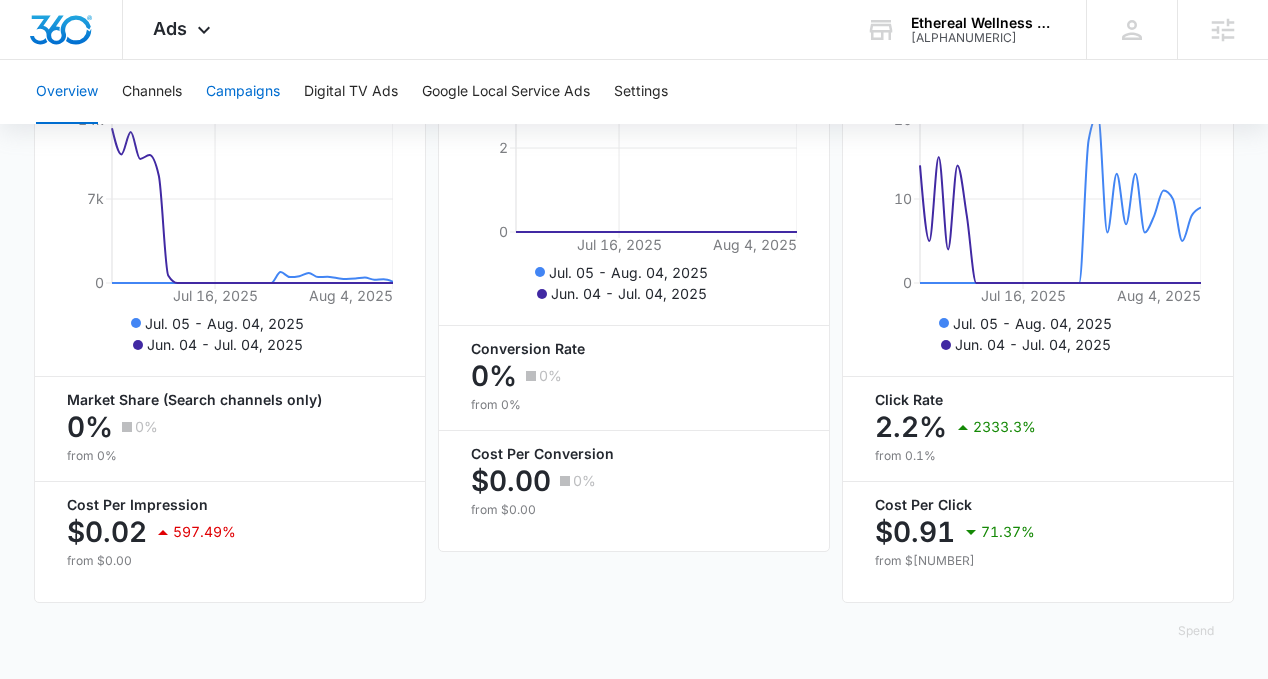 click on "Campaigns" at bounding box center [243, 92] 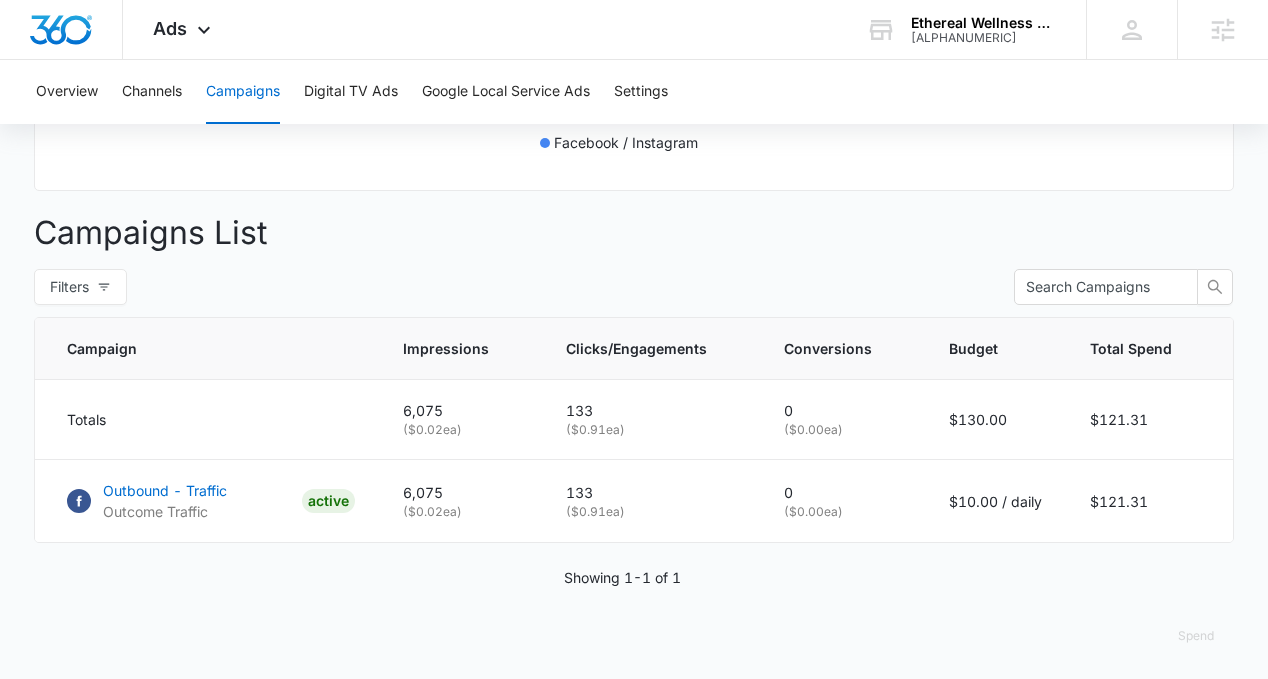 scroll, scrollTop: 664, scrollLeft: 0, axis: vertical 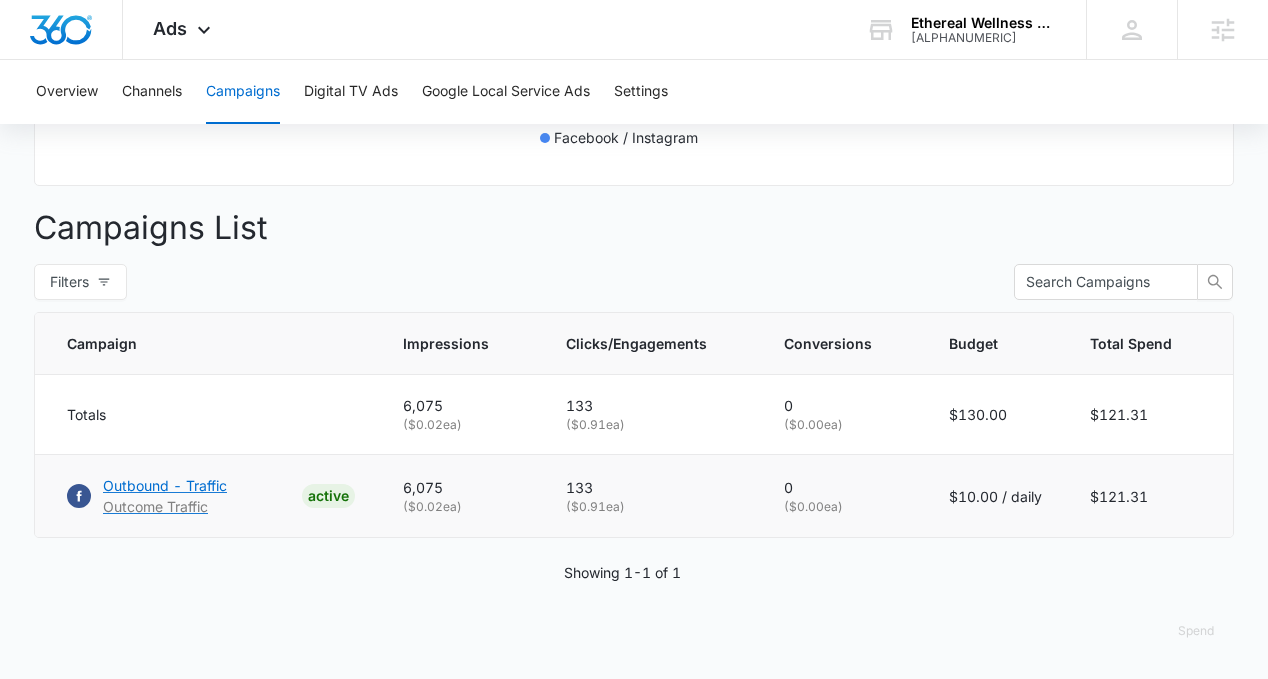 click on "Outbound - Traffic" at bounding box center (165, 485) 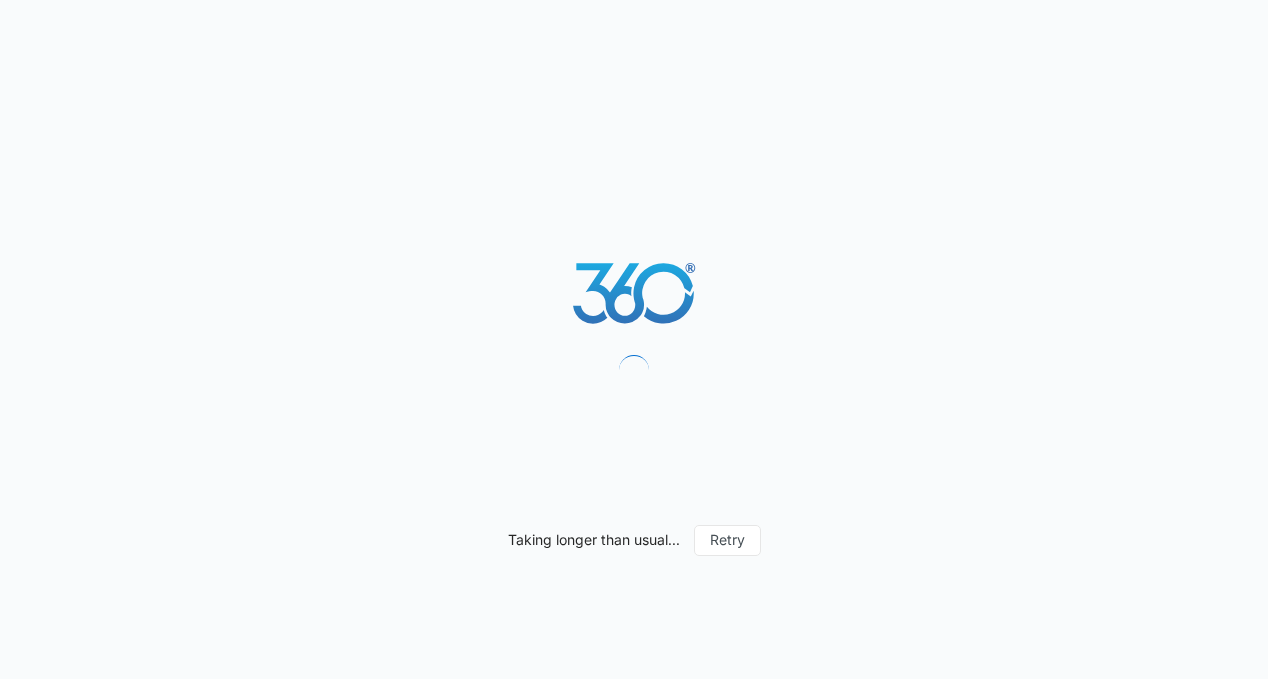 scroll, scrollTop: 0, scrollLeft: 0, axis: both 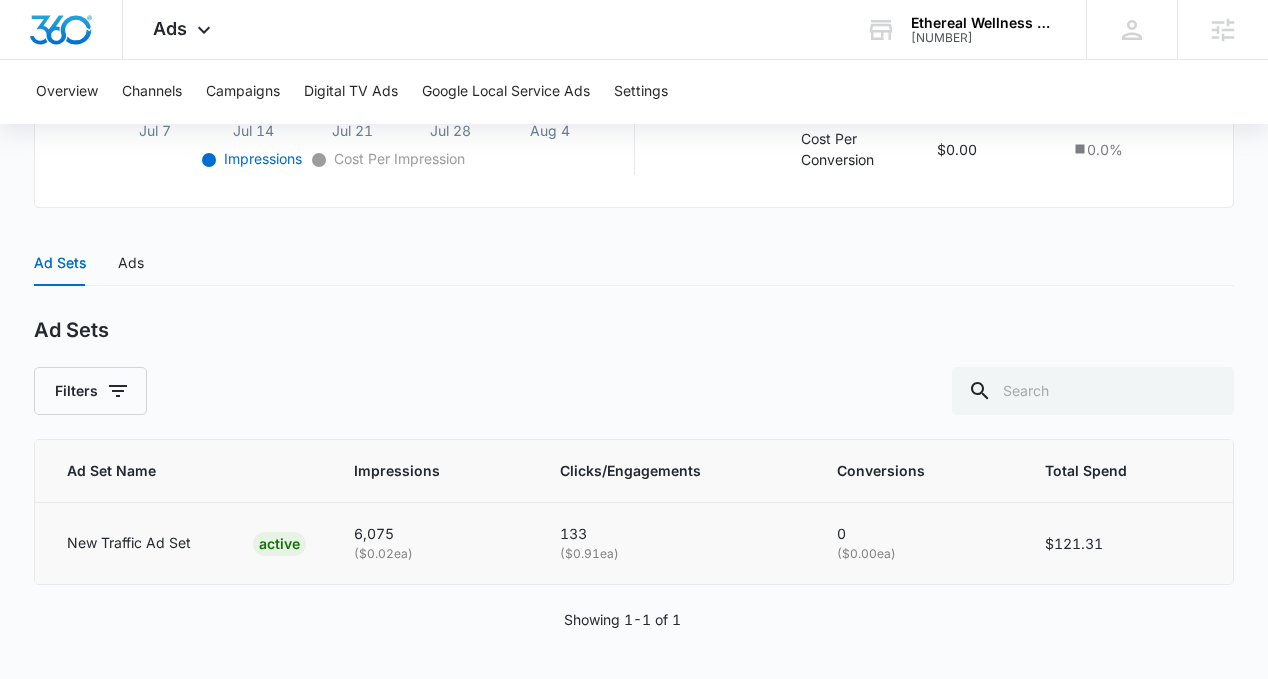 click on "New Traffic Ad Set" at bounding box center [129, 543] 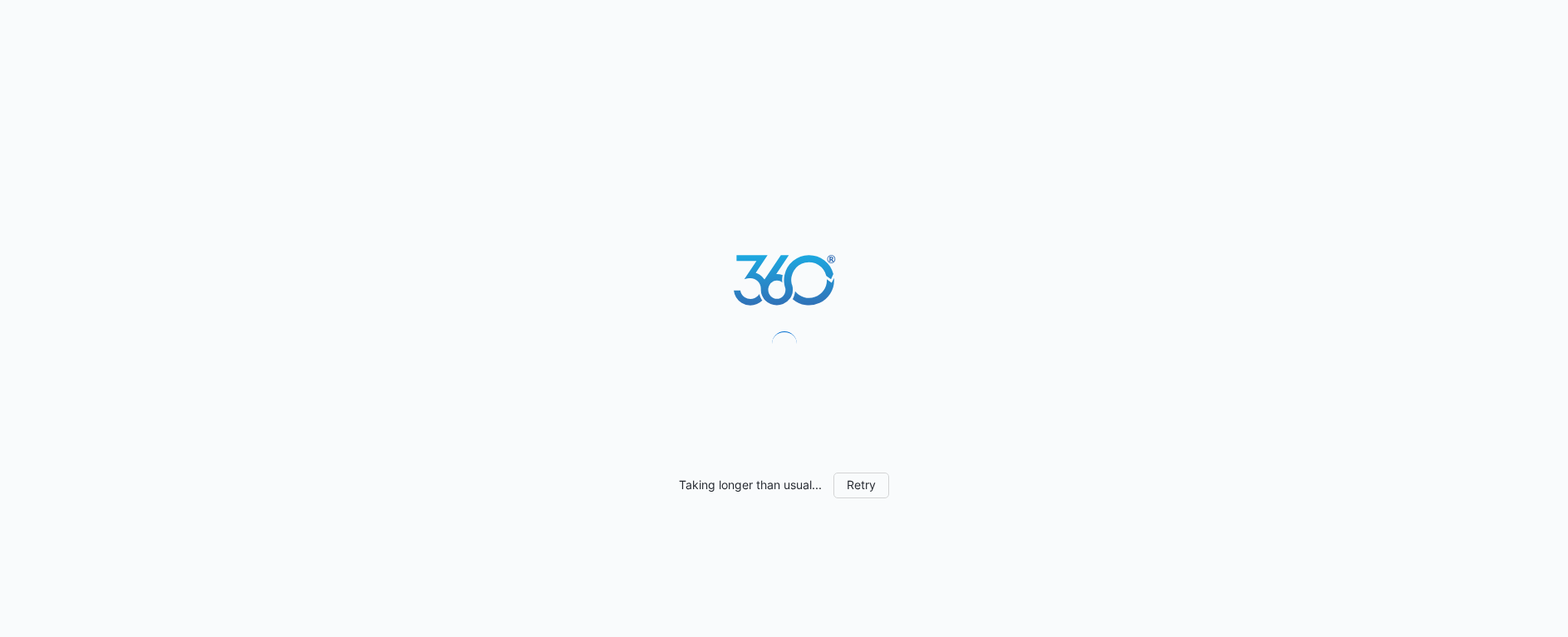 scroll, scrollTop: 0, scrollLeft: 0, axis: both 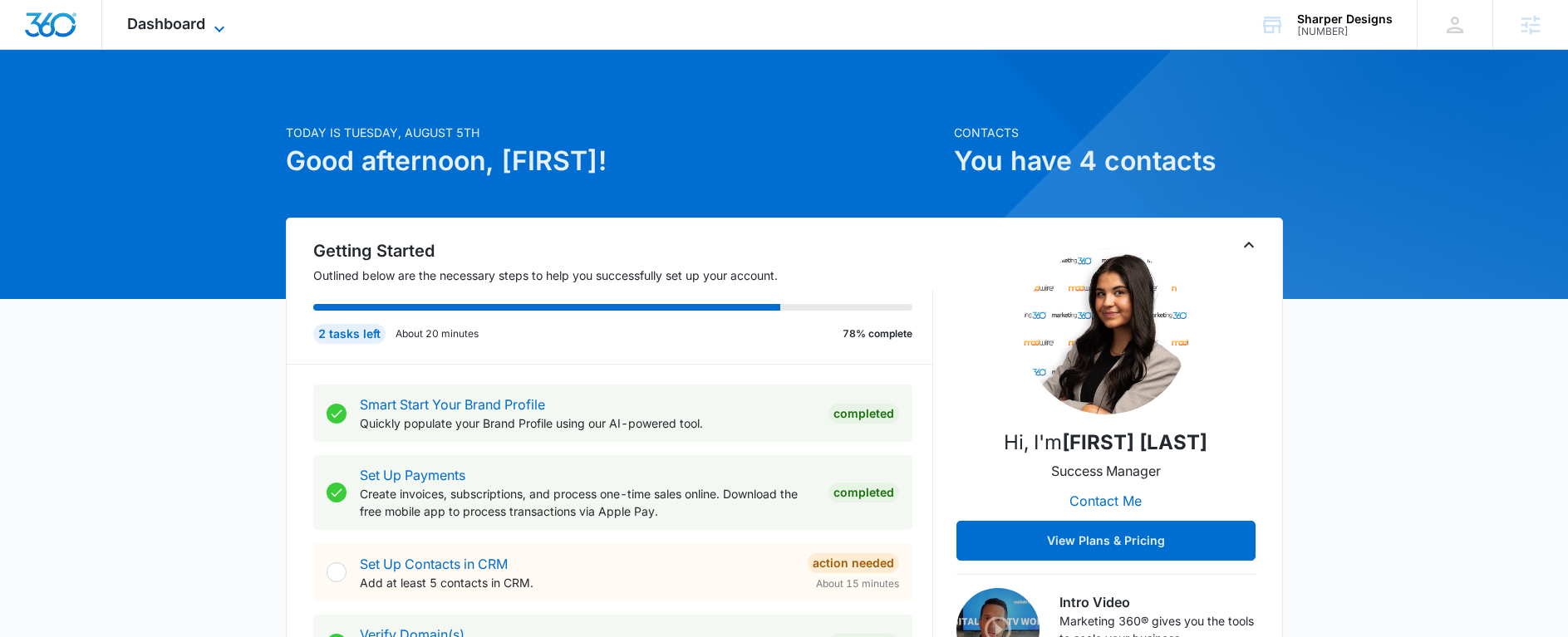 click on "Dashboard" at bounding box center [166, 23] 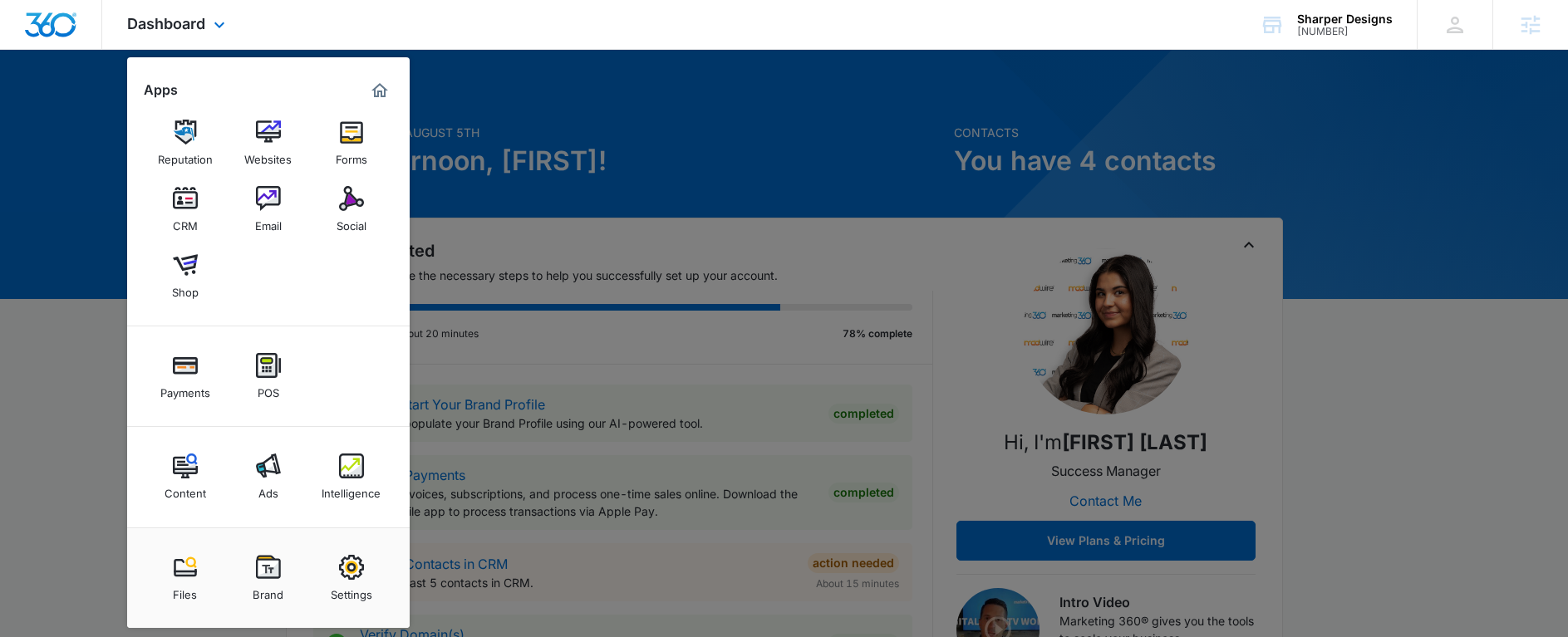 scroll, scrollTop: 0, scrollLeft: 0, axis: both 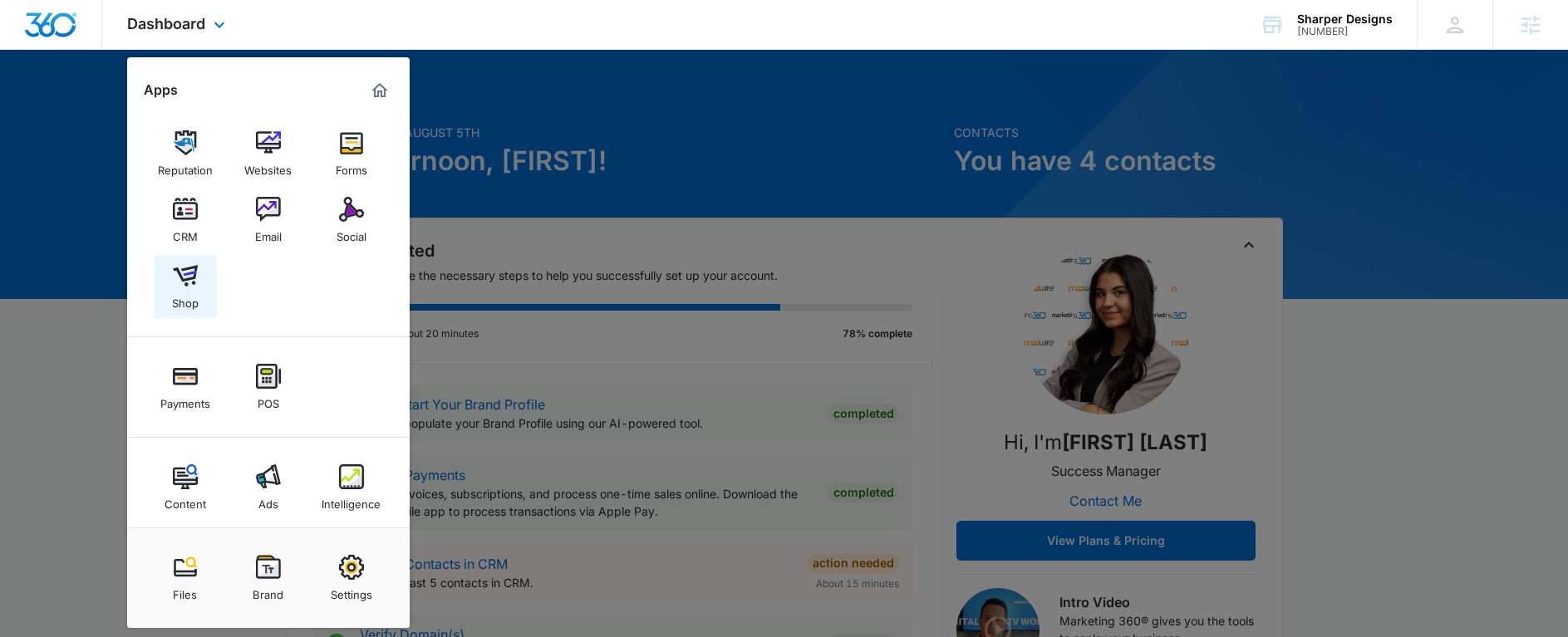 click on "Shop" at bounding box center (185, 299) 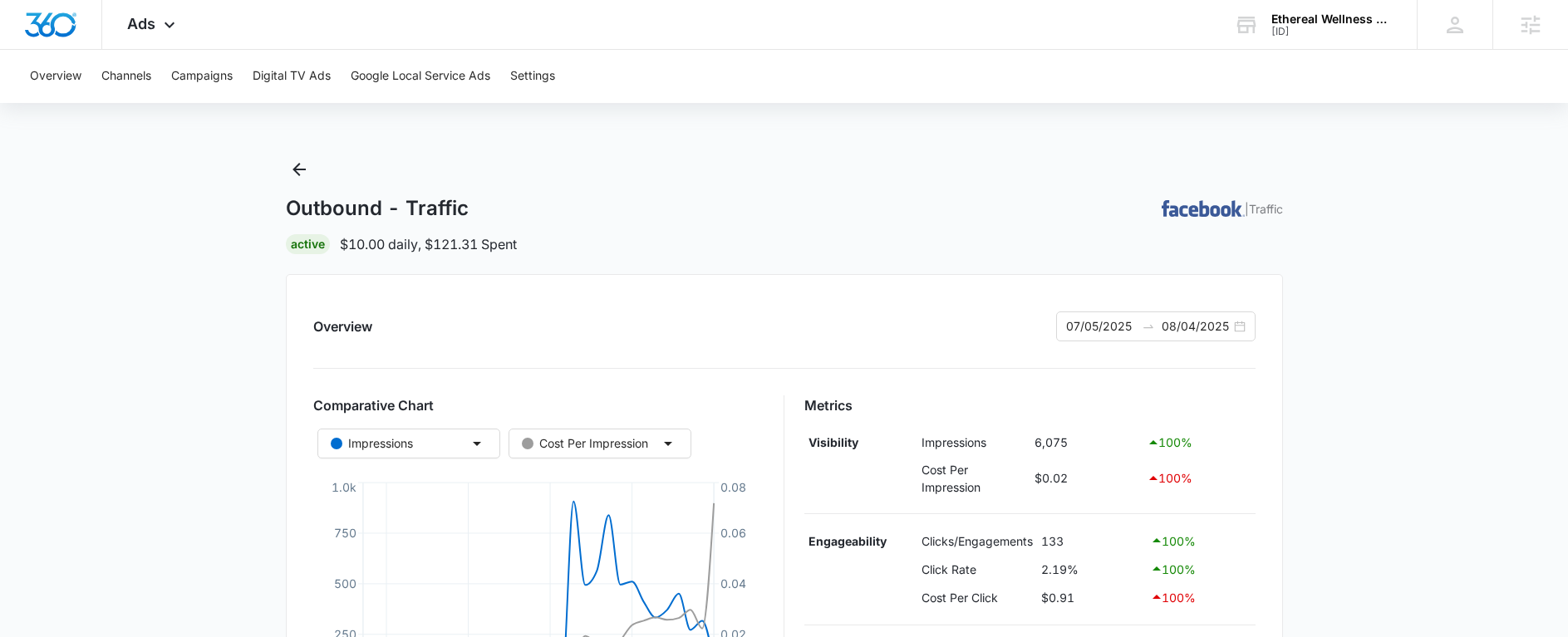 scroll, scrollTop: 514, scrollLeft: 0, axis: vertical 